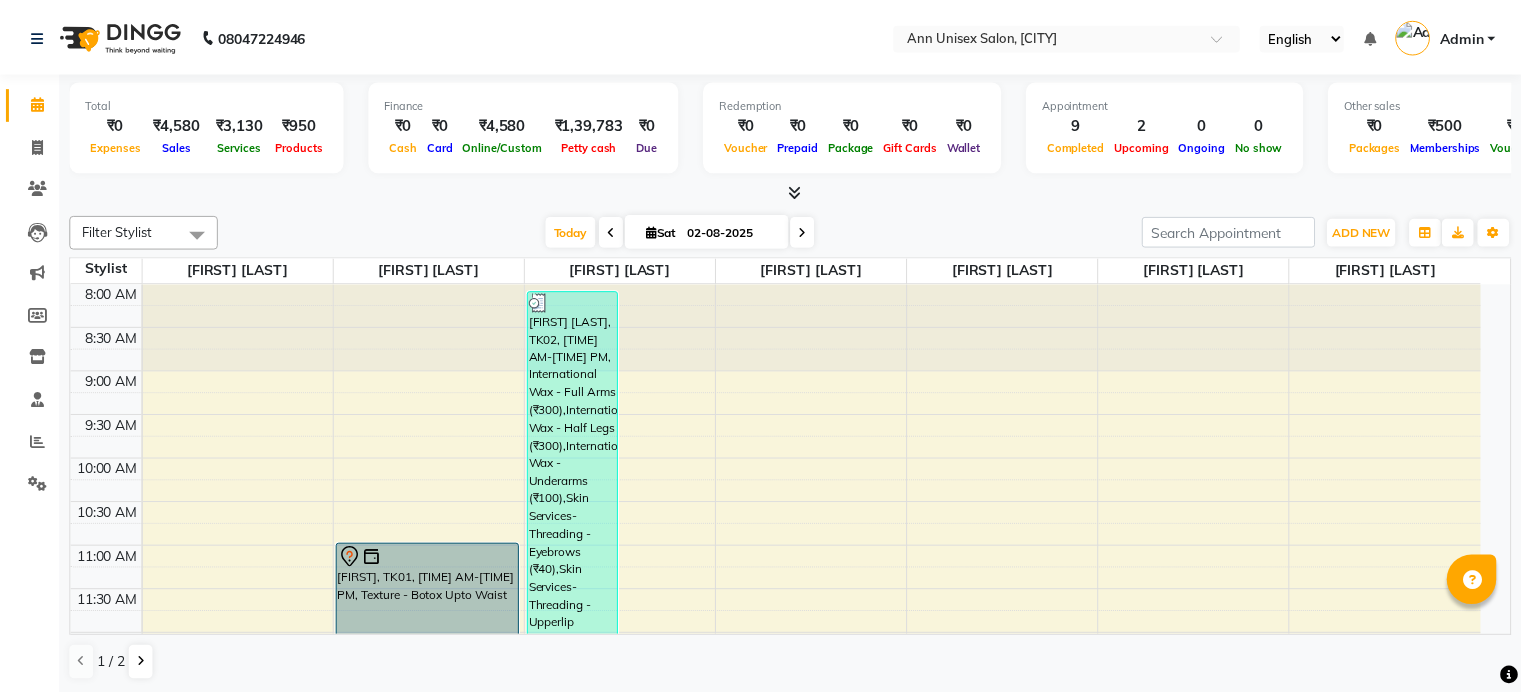 scroll, scrollTop: 0, scrollLeft: 0, axis: both 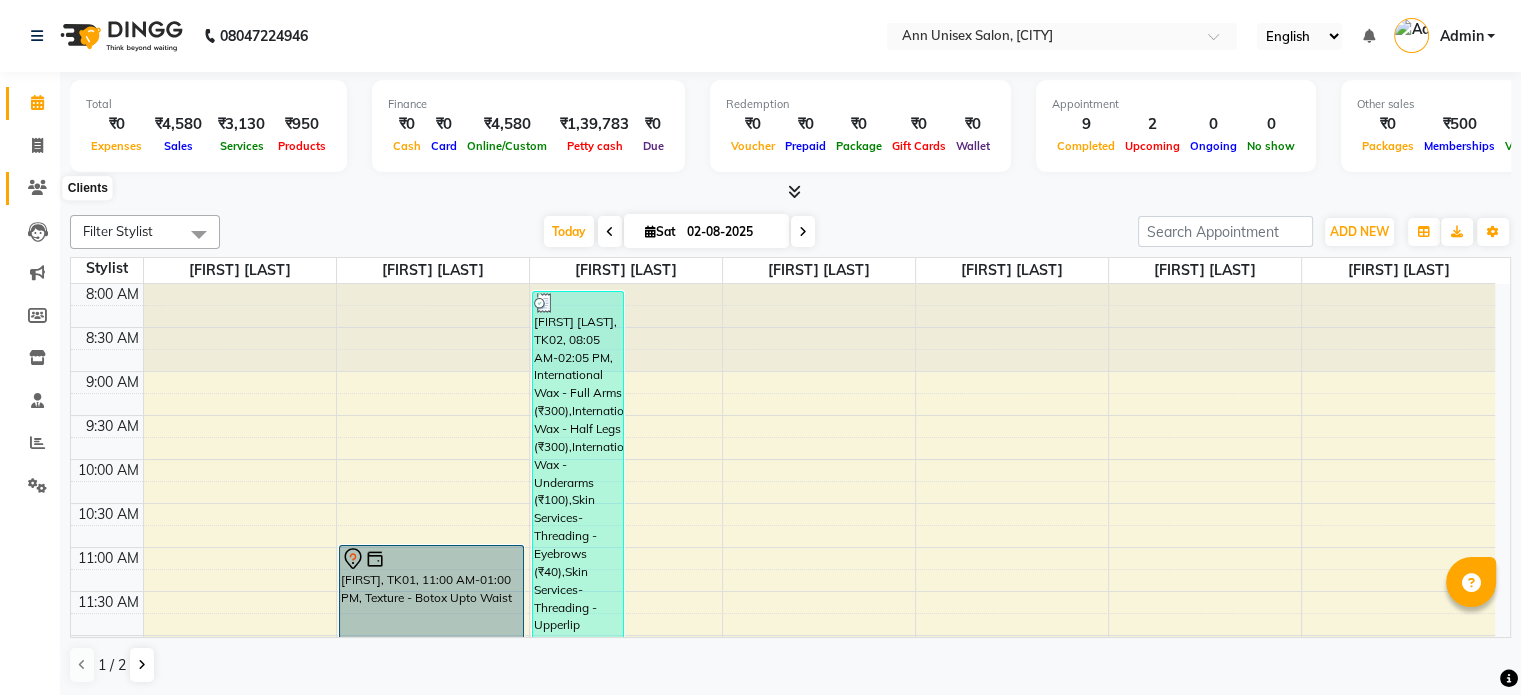 click 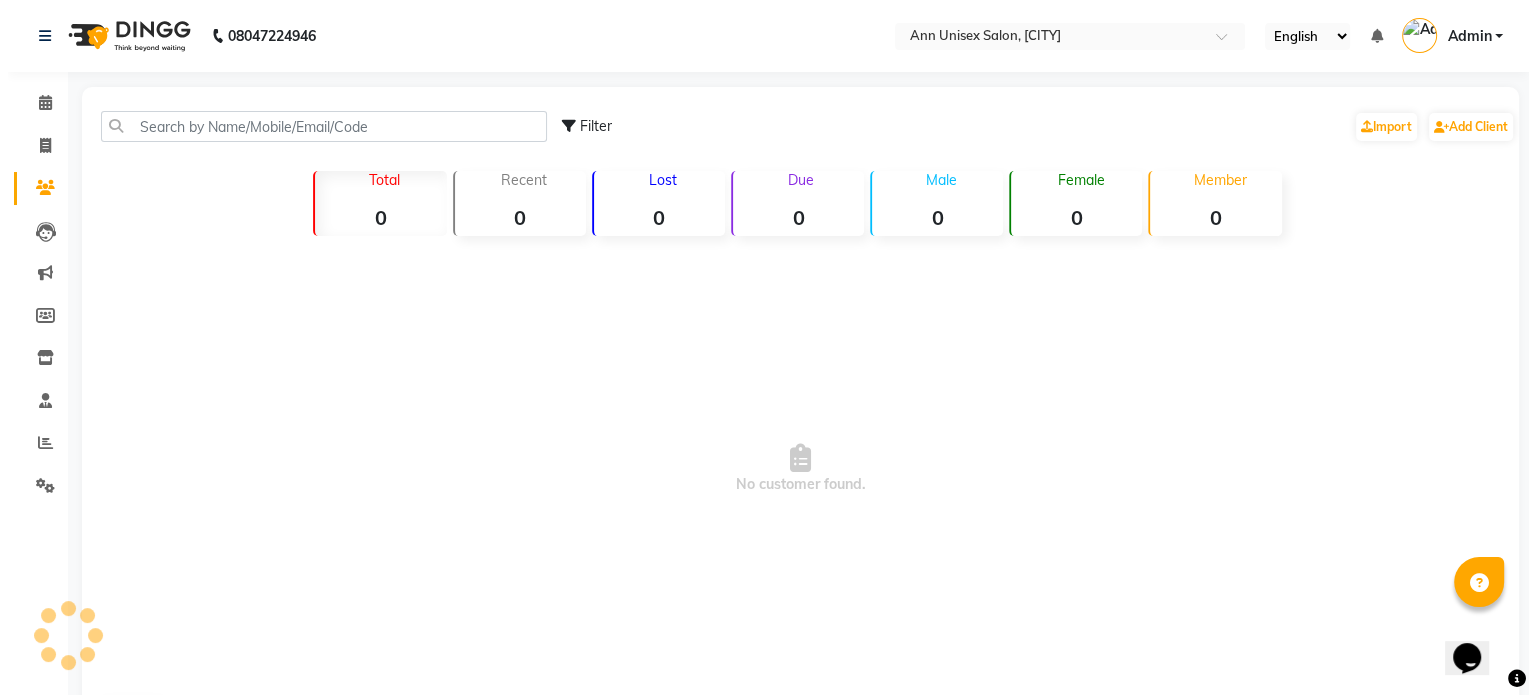 scroll, scrollTop: 0, scrollLeft: 0, axis: both 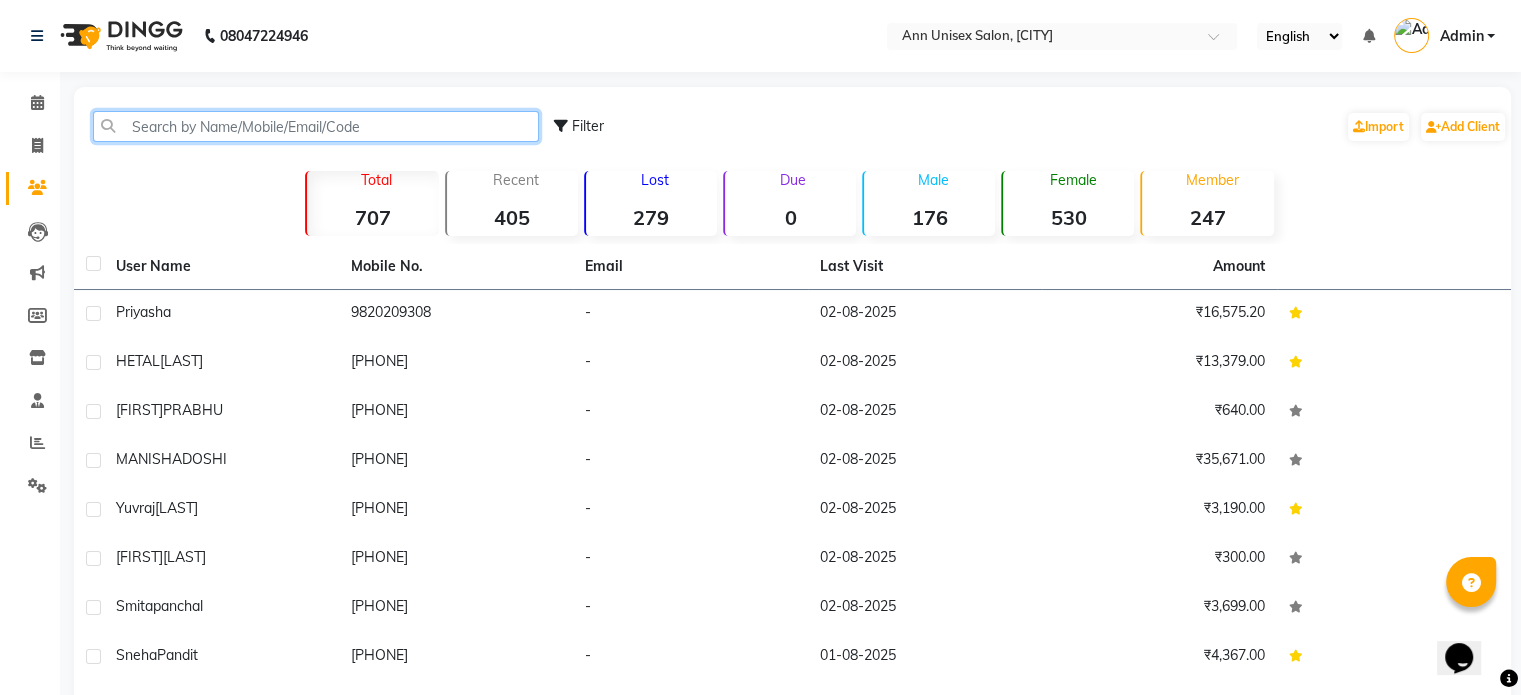 click 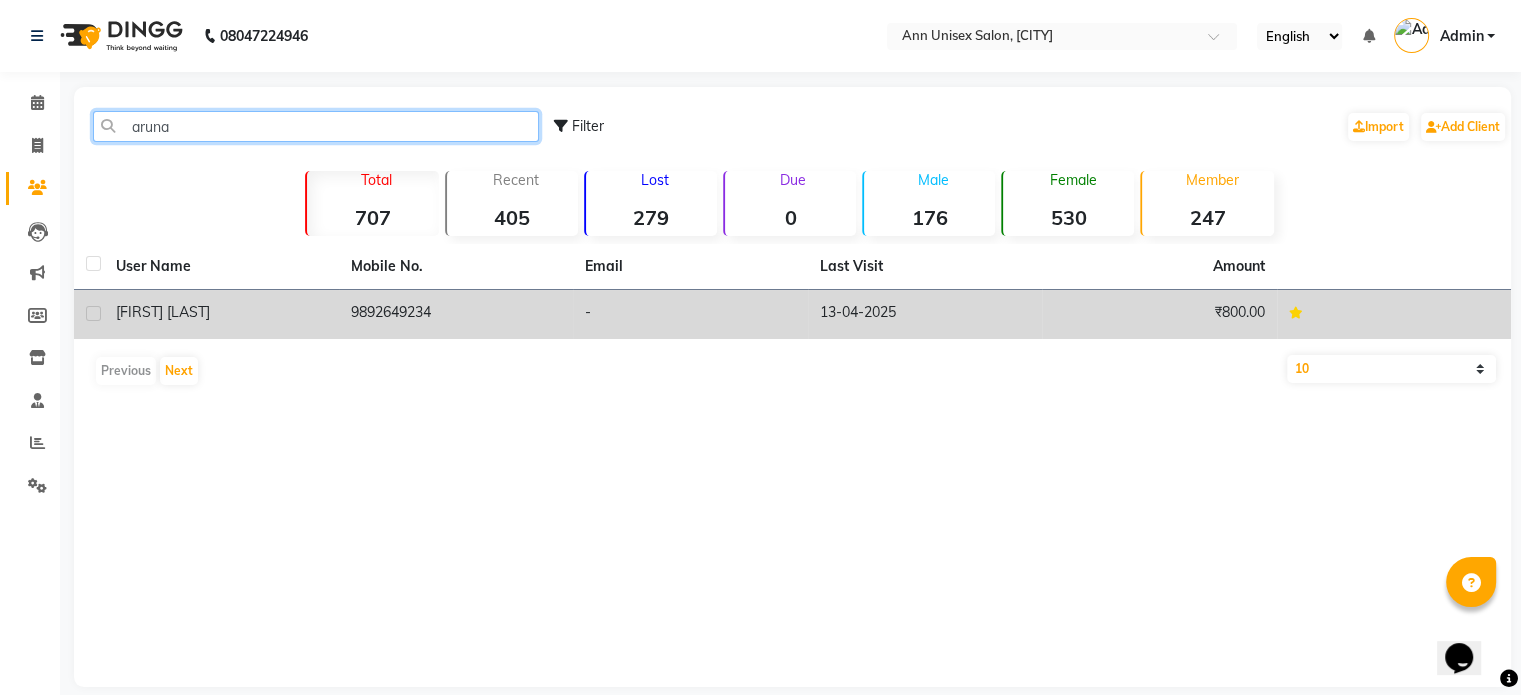 type on "aruna" 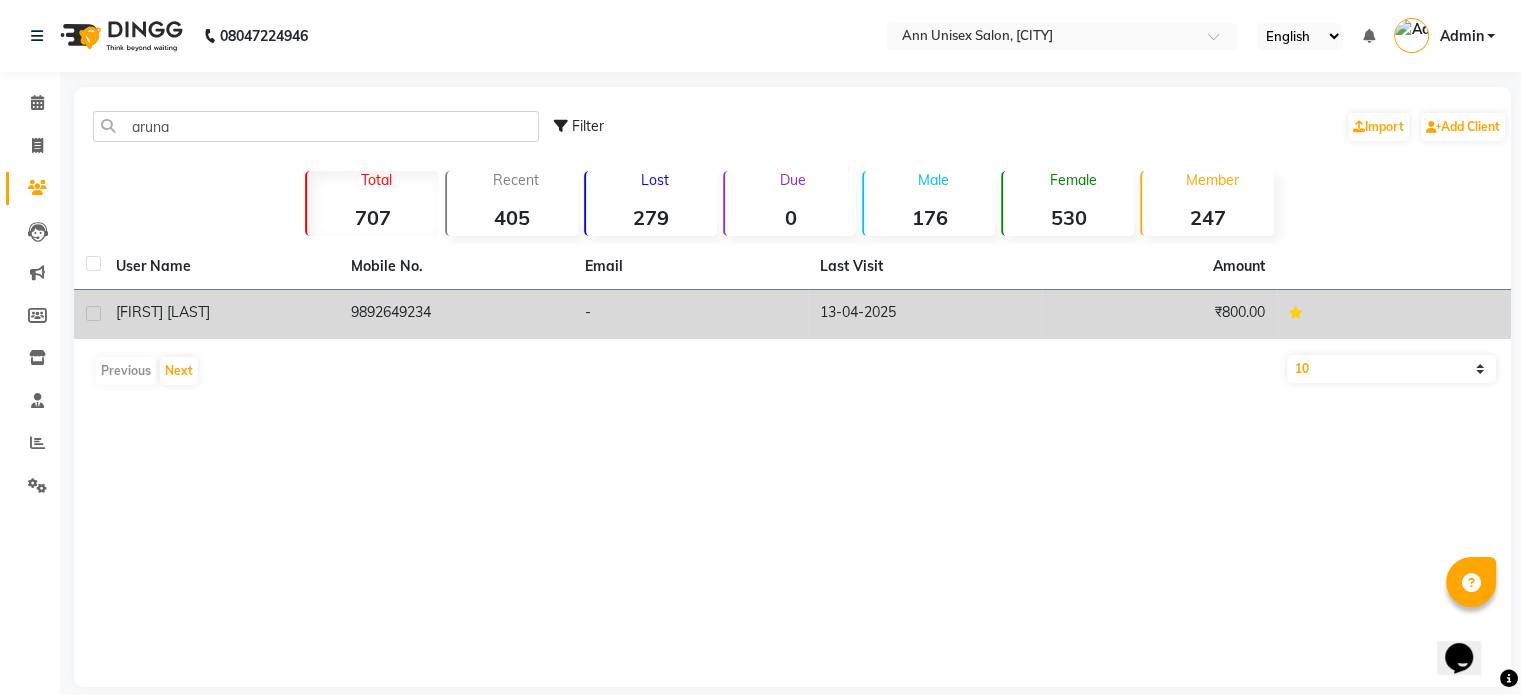 click on "ARUNA SHETTY" 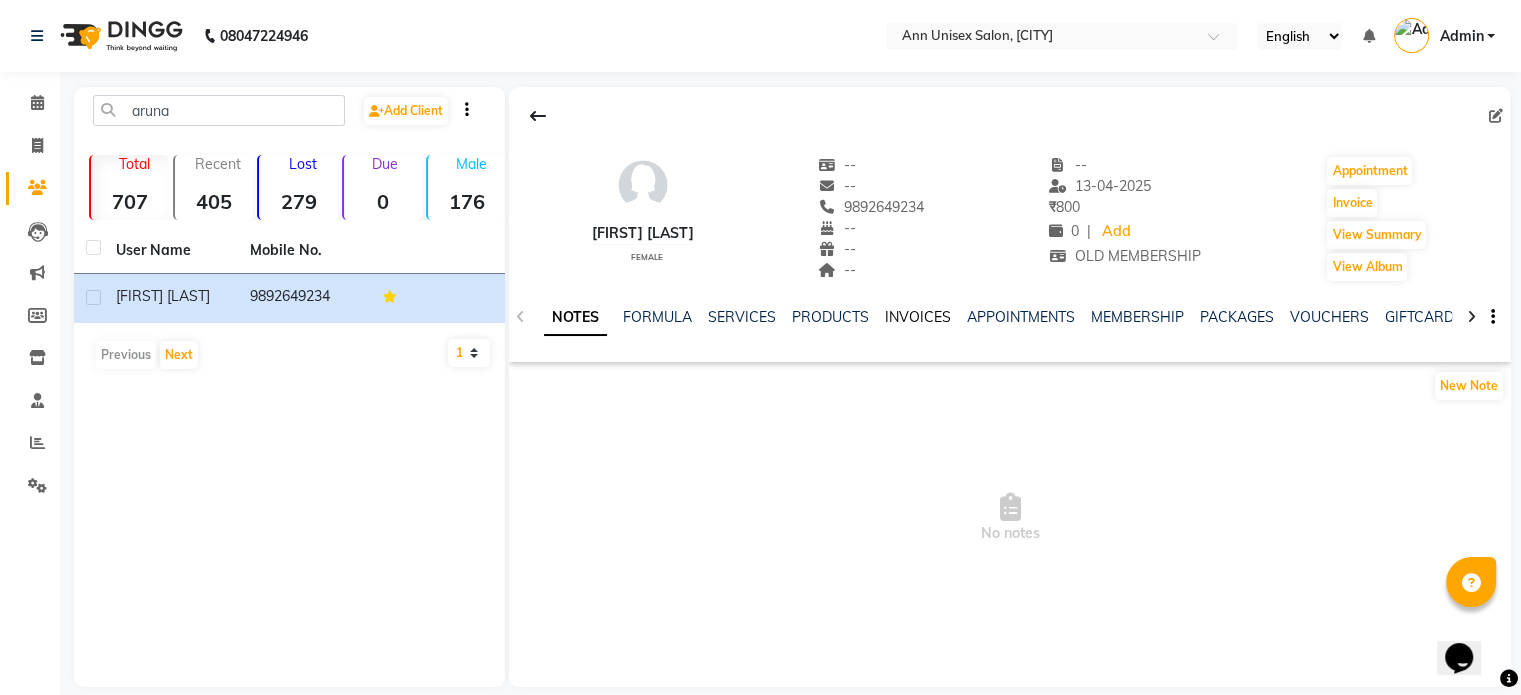 click on "INVOICES" 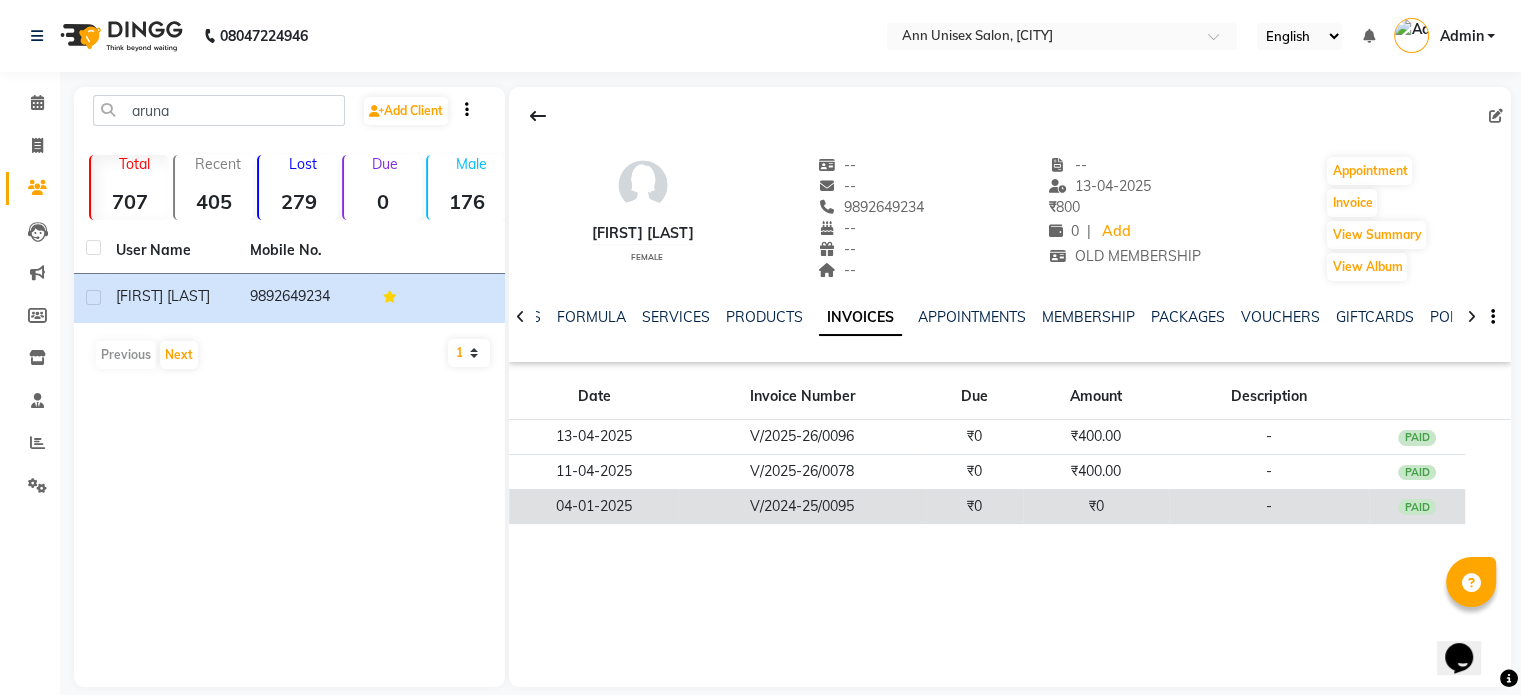 click on "V/2024-25/0095" 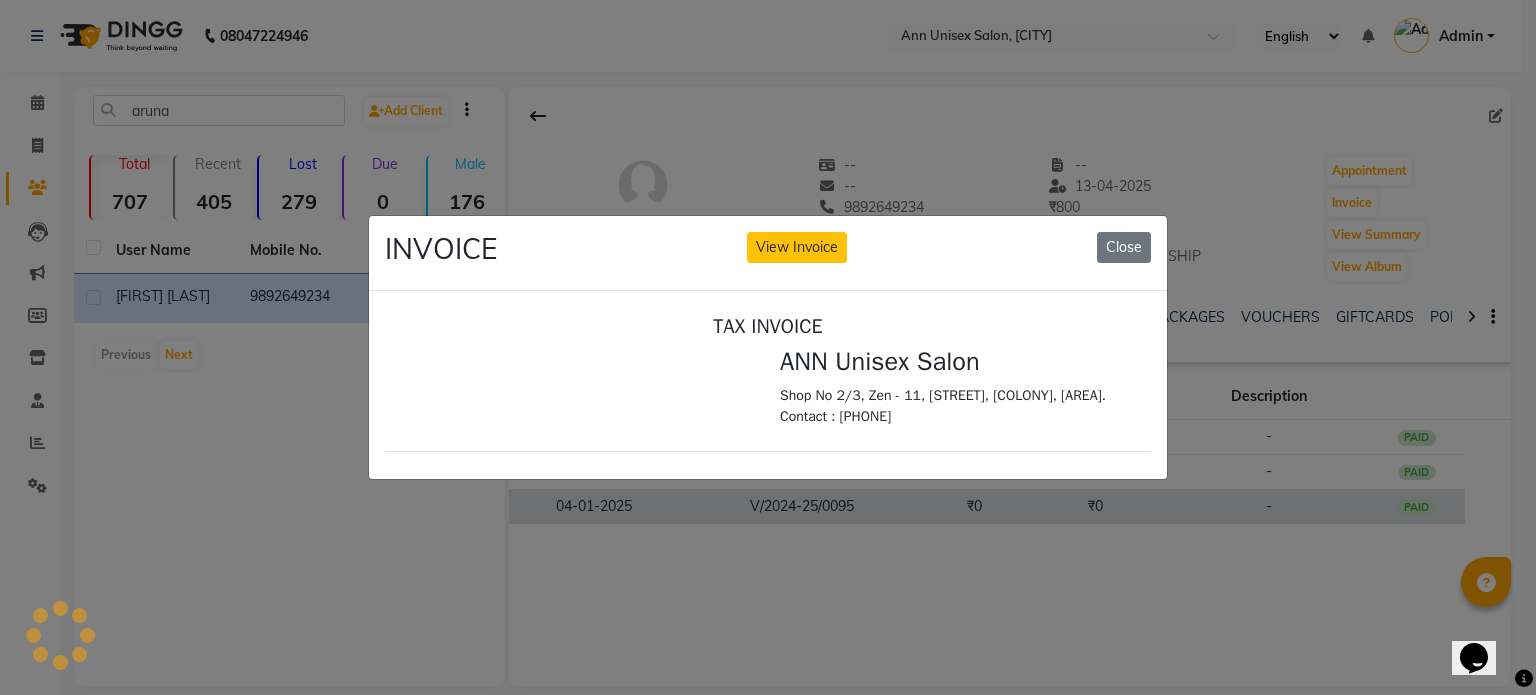 scroll, scrollTop: 0, scrollLeft: 0, axis: both 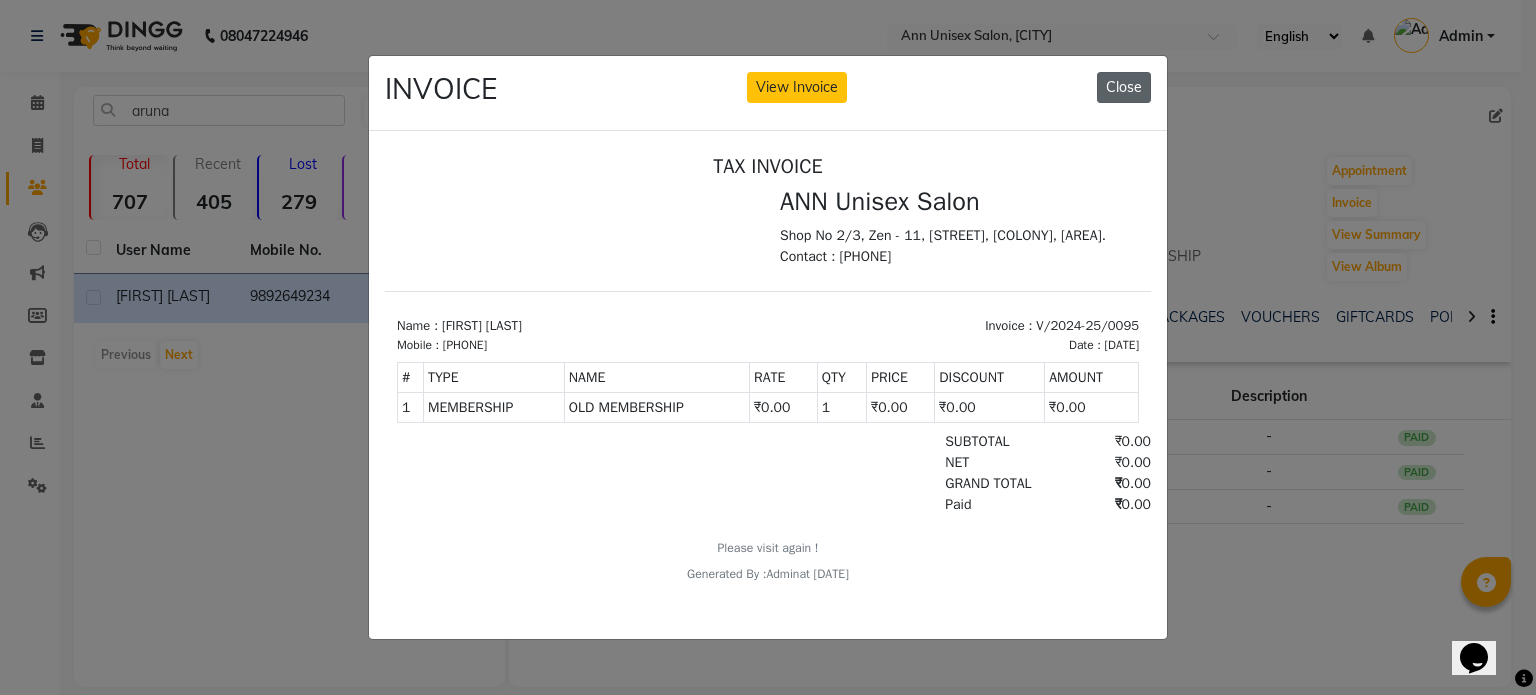 click on "Close" 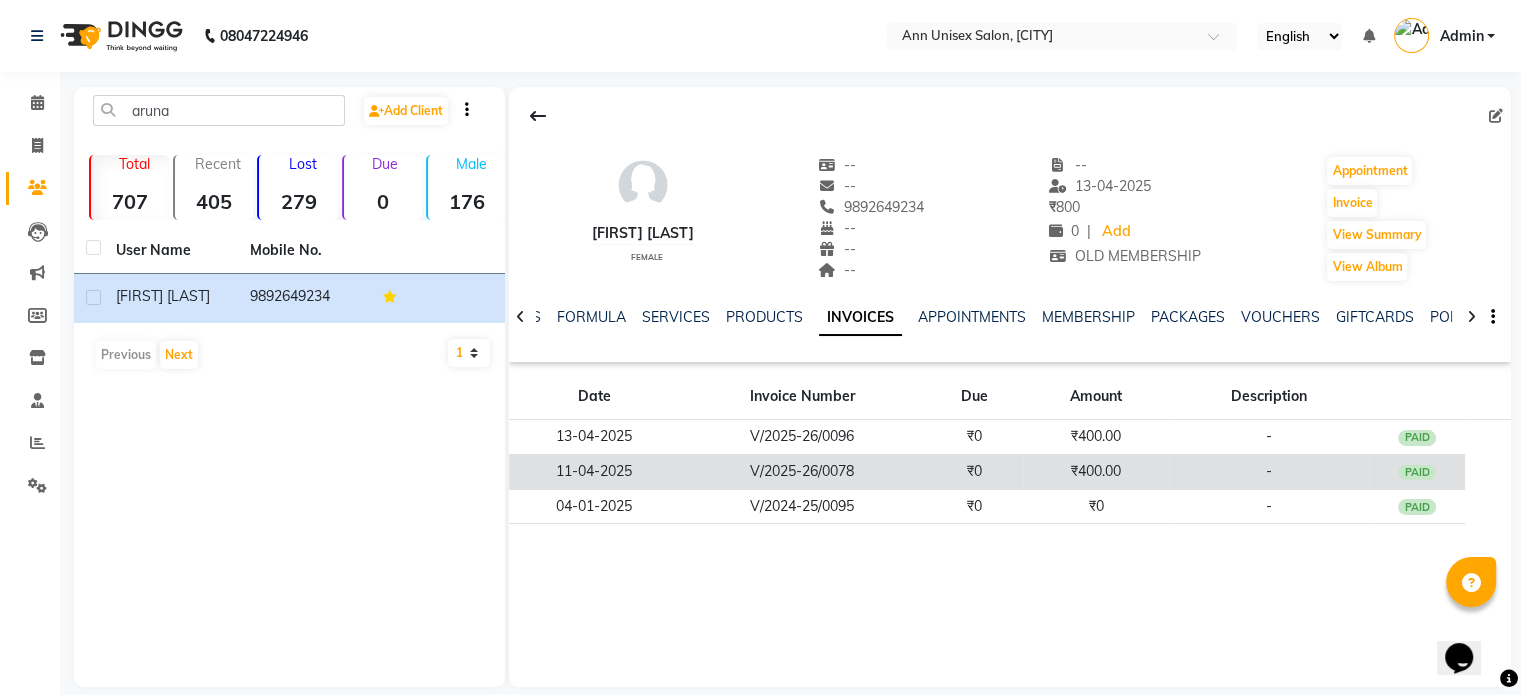 click on "V/2025-26/0078" 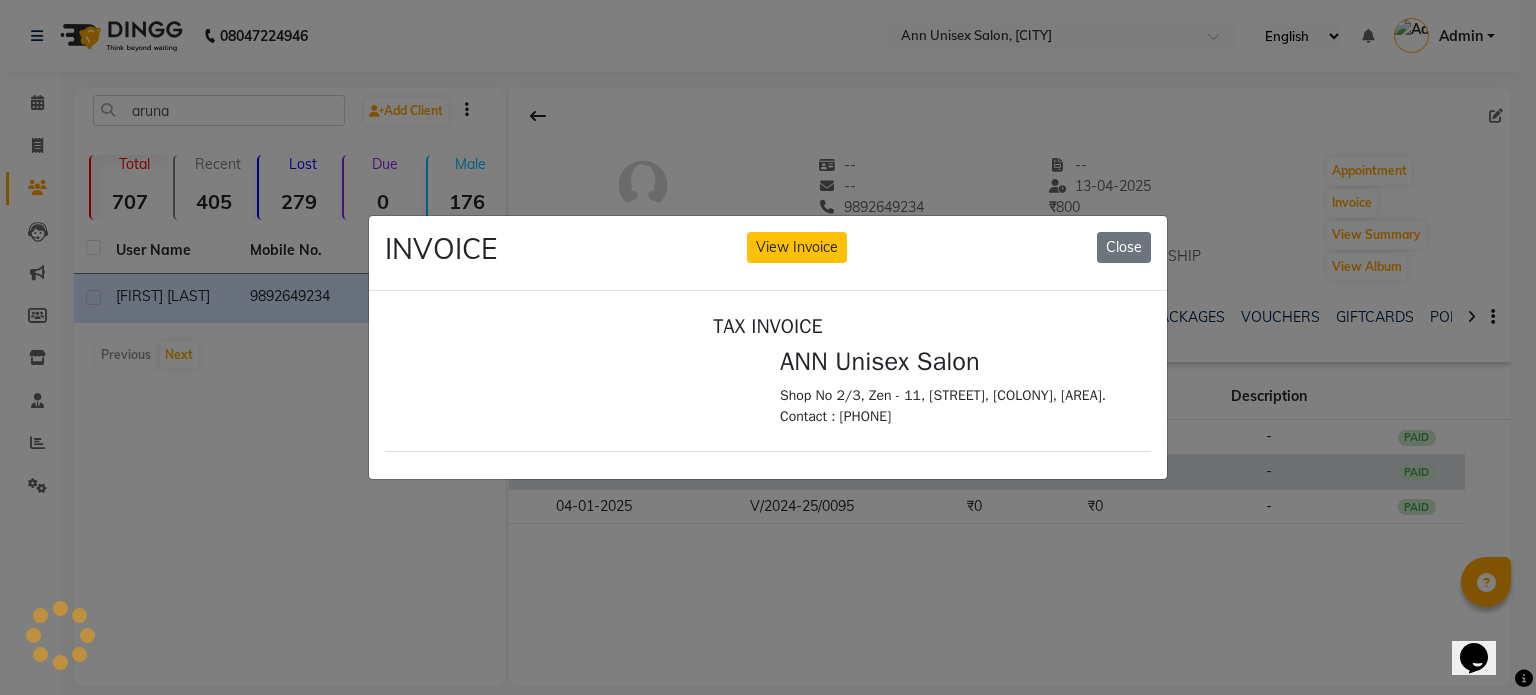 scroll, scrollTop: 0, scrollLeft: 0, axis: both 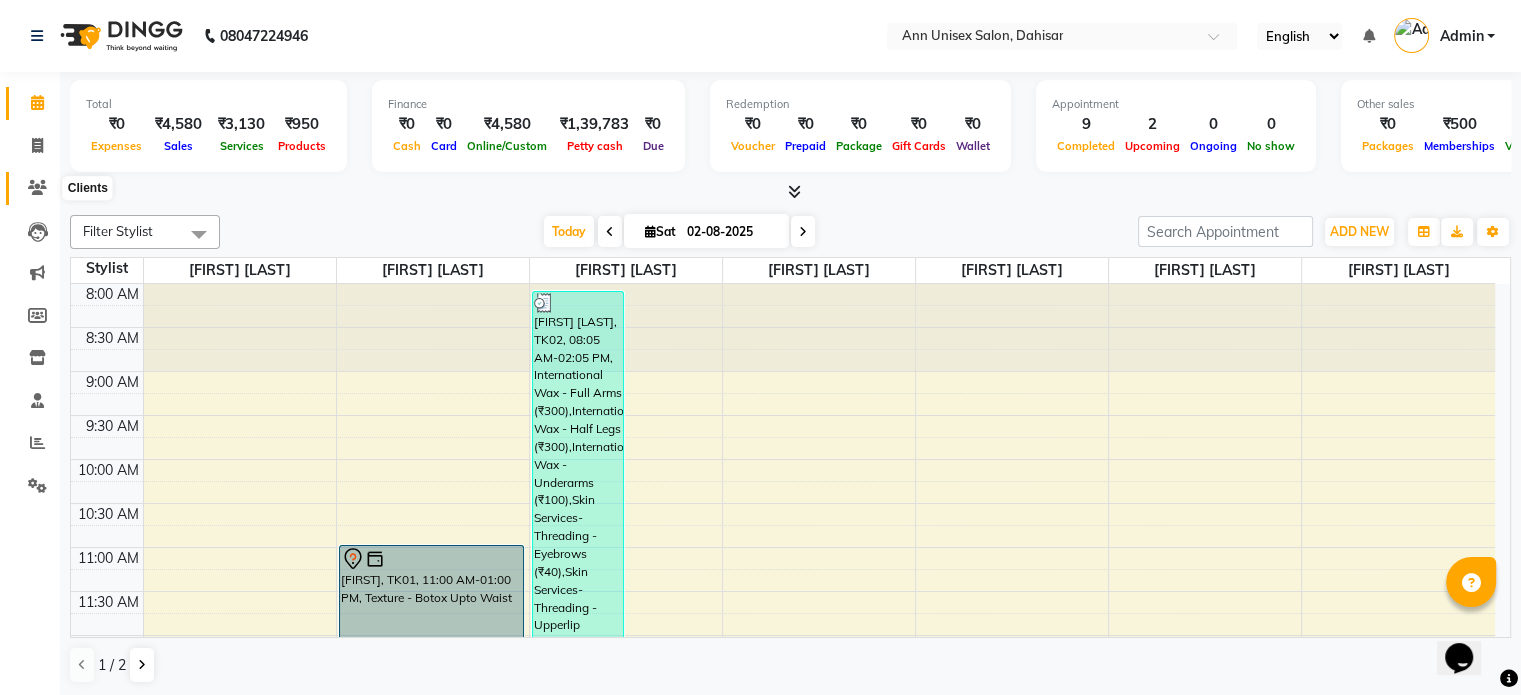 click 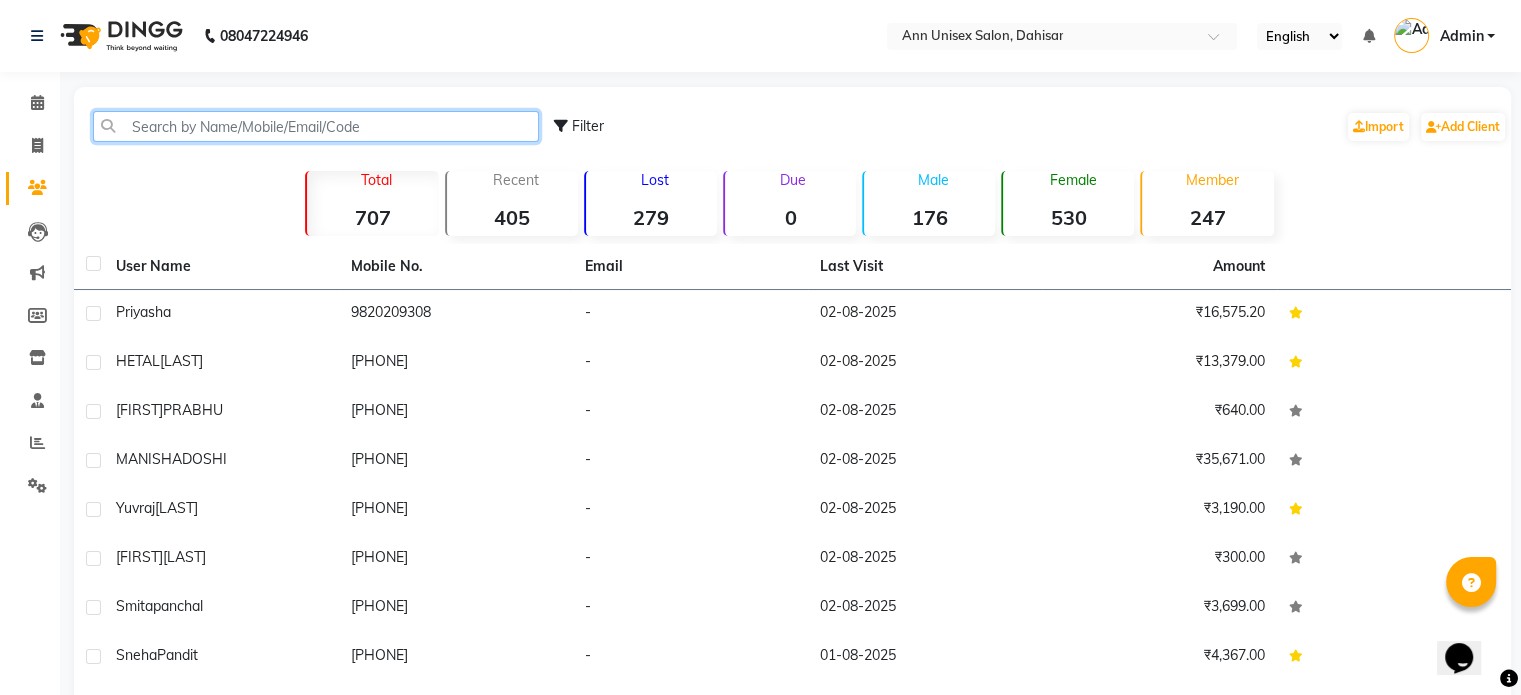 click 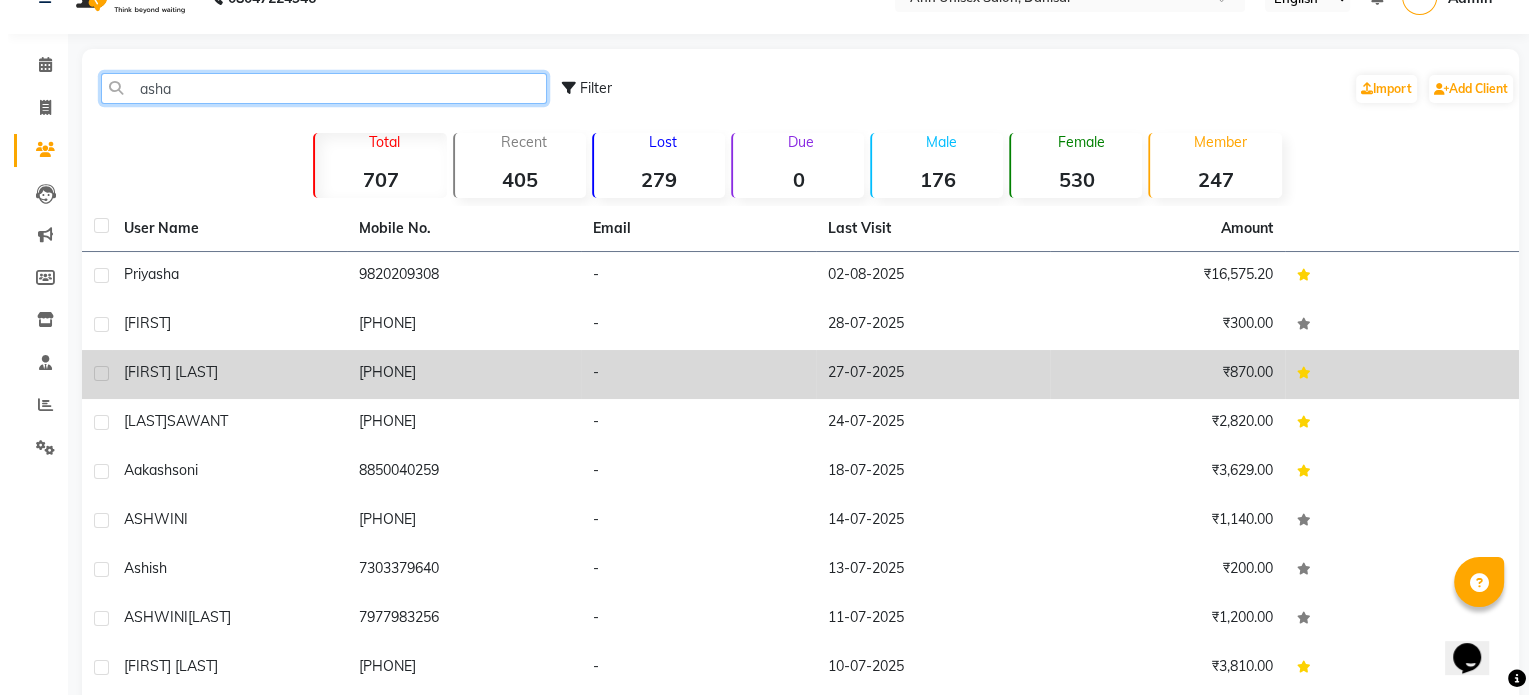 scroll, scrollTop: 0, scrollLeft: 0, axis: both 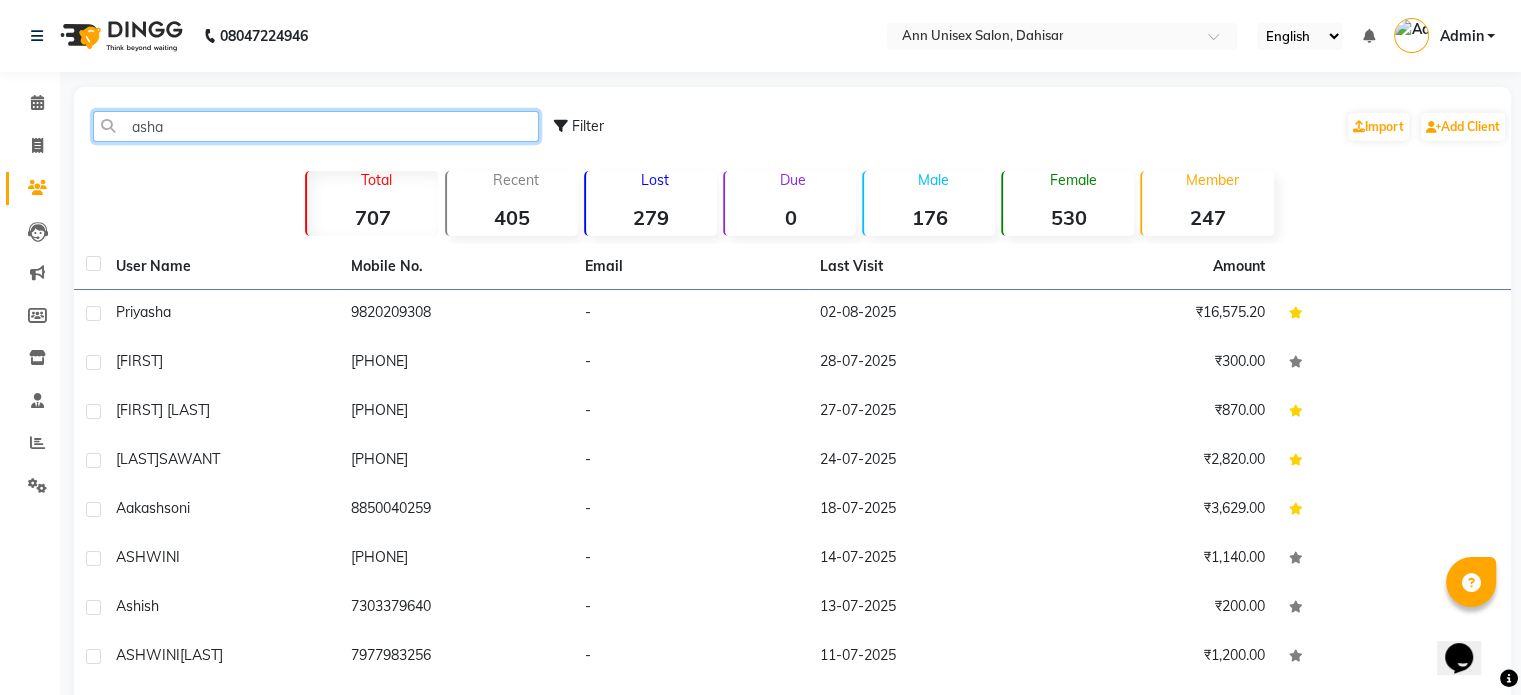 click on "asha" 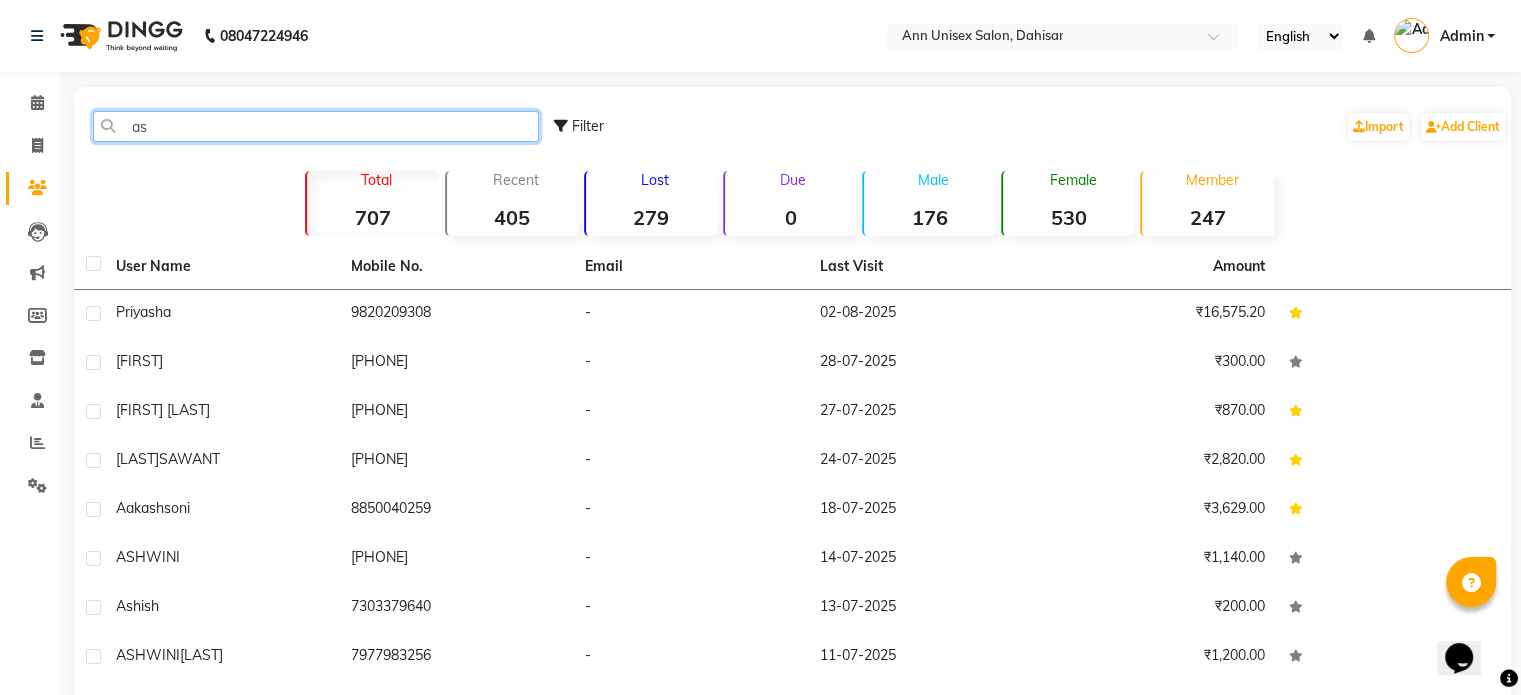 type on "a" 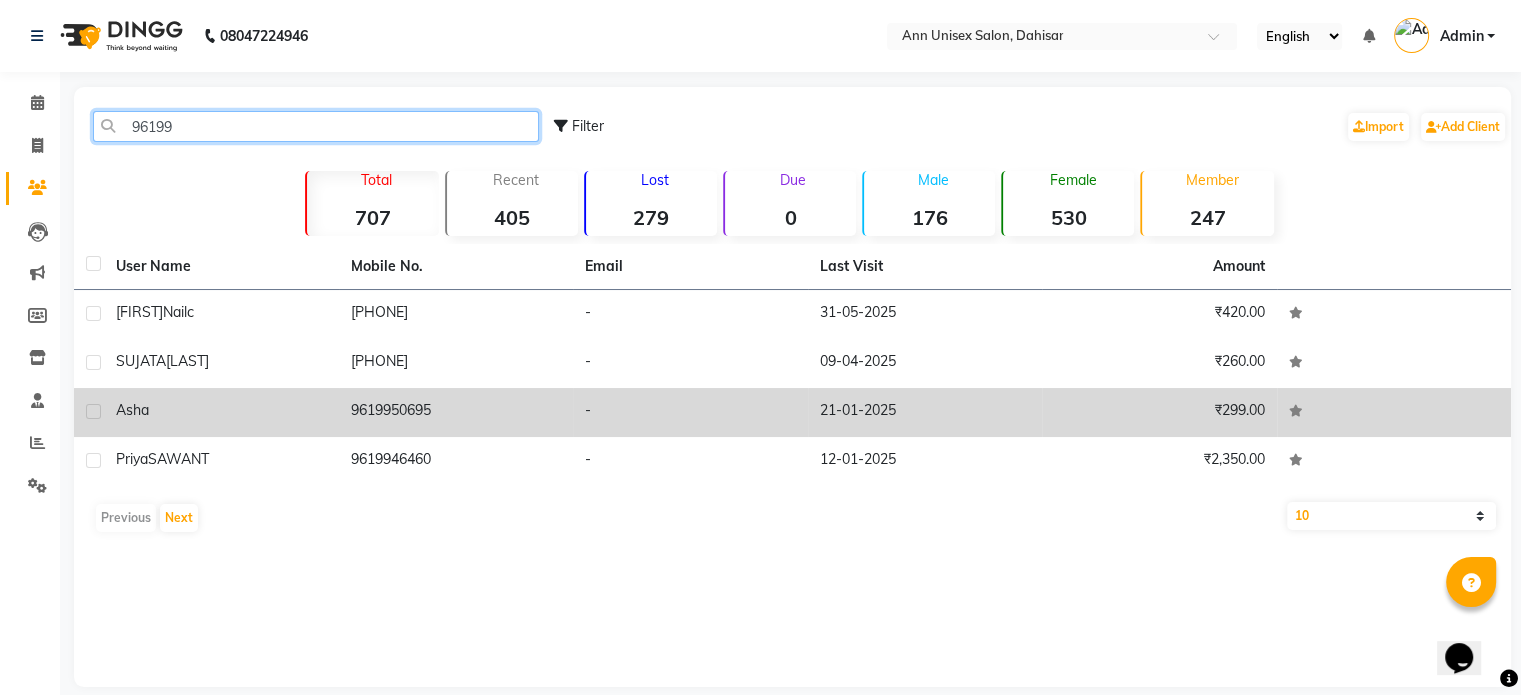 type on "96199" 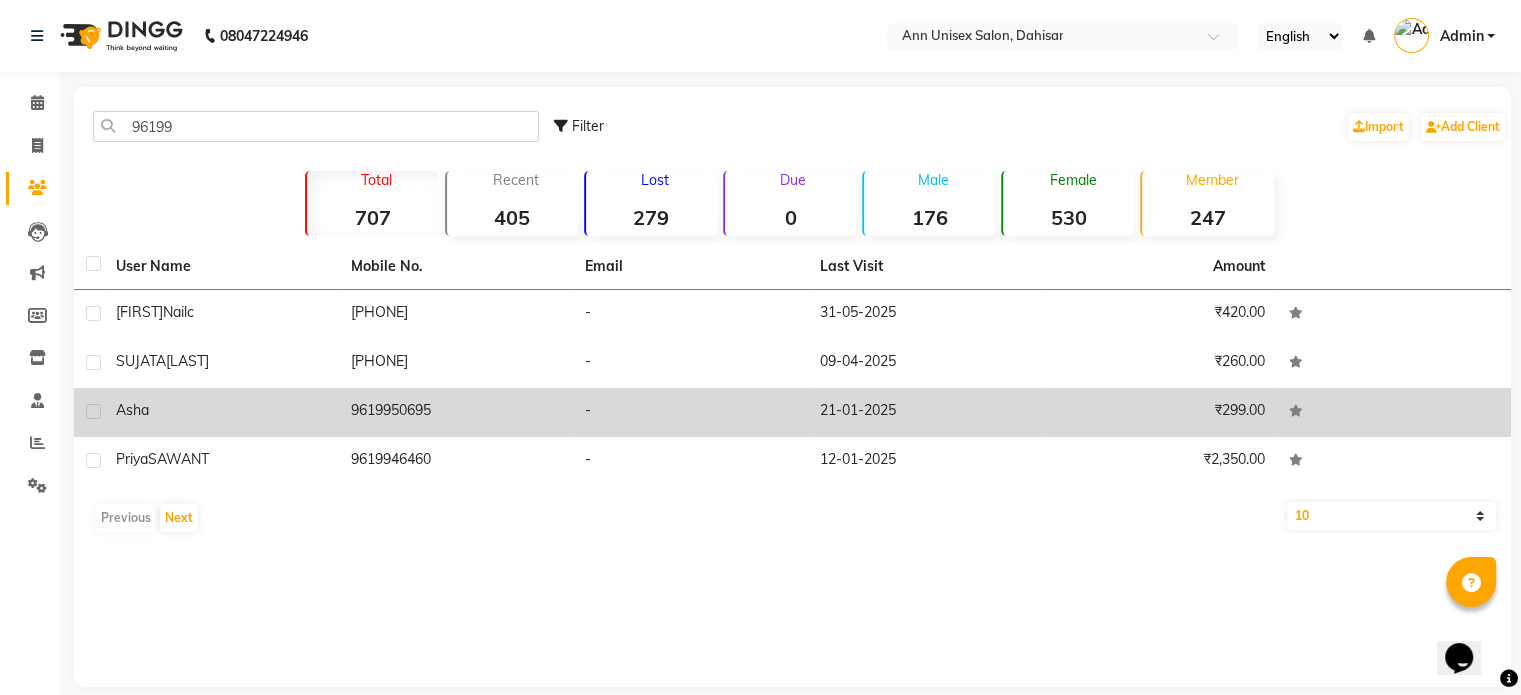 click on "9619950695" 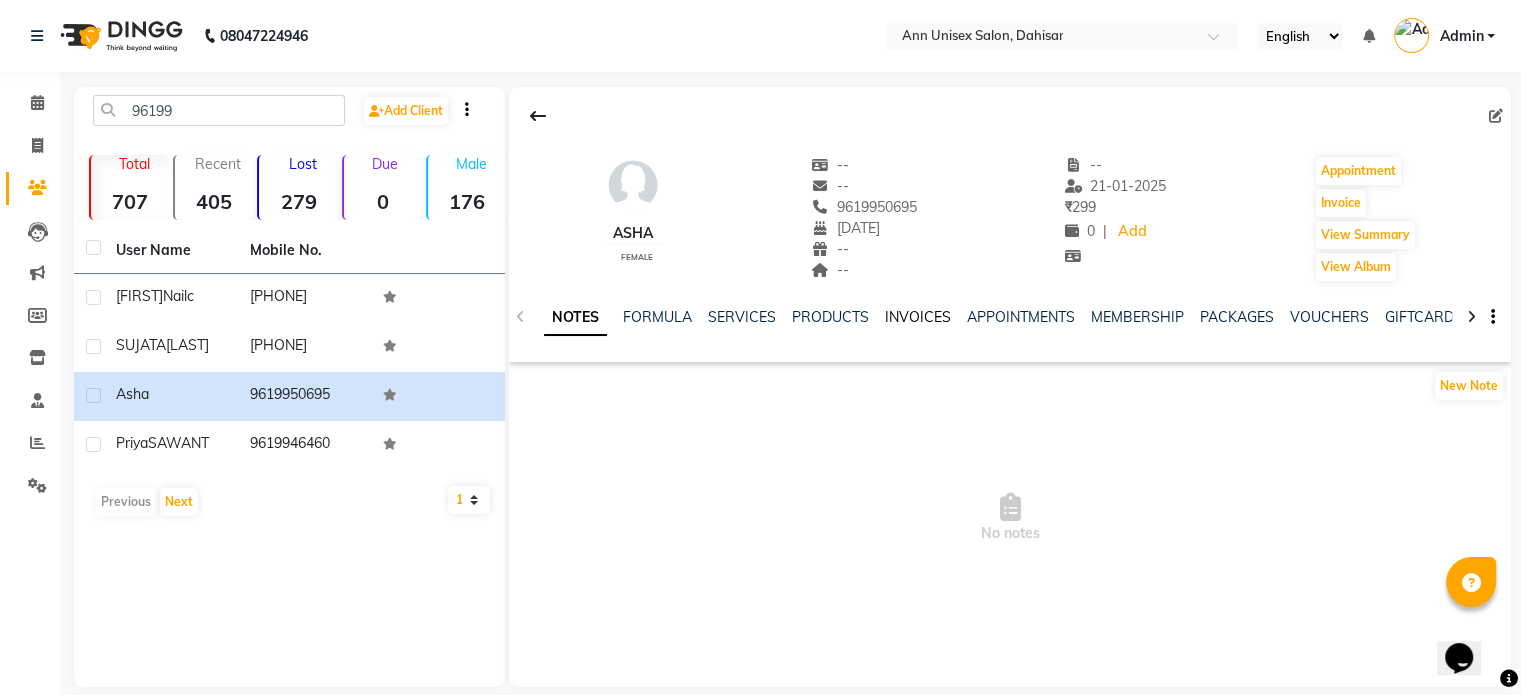 click on "INVOICES" 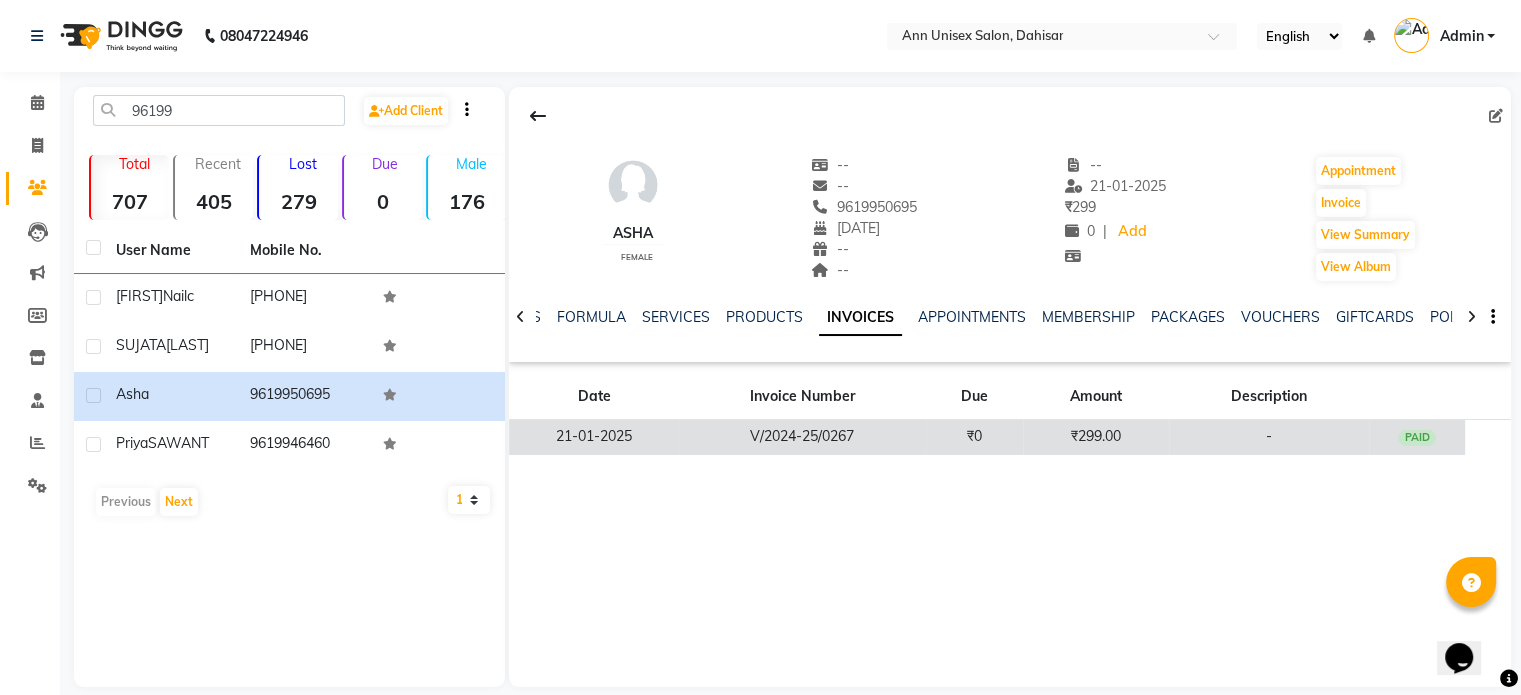 click on "V/2024-25/0267" 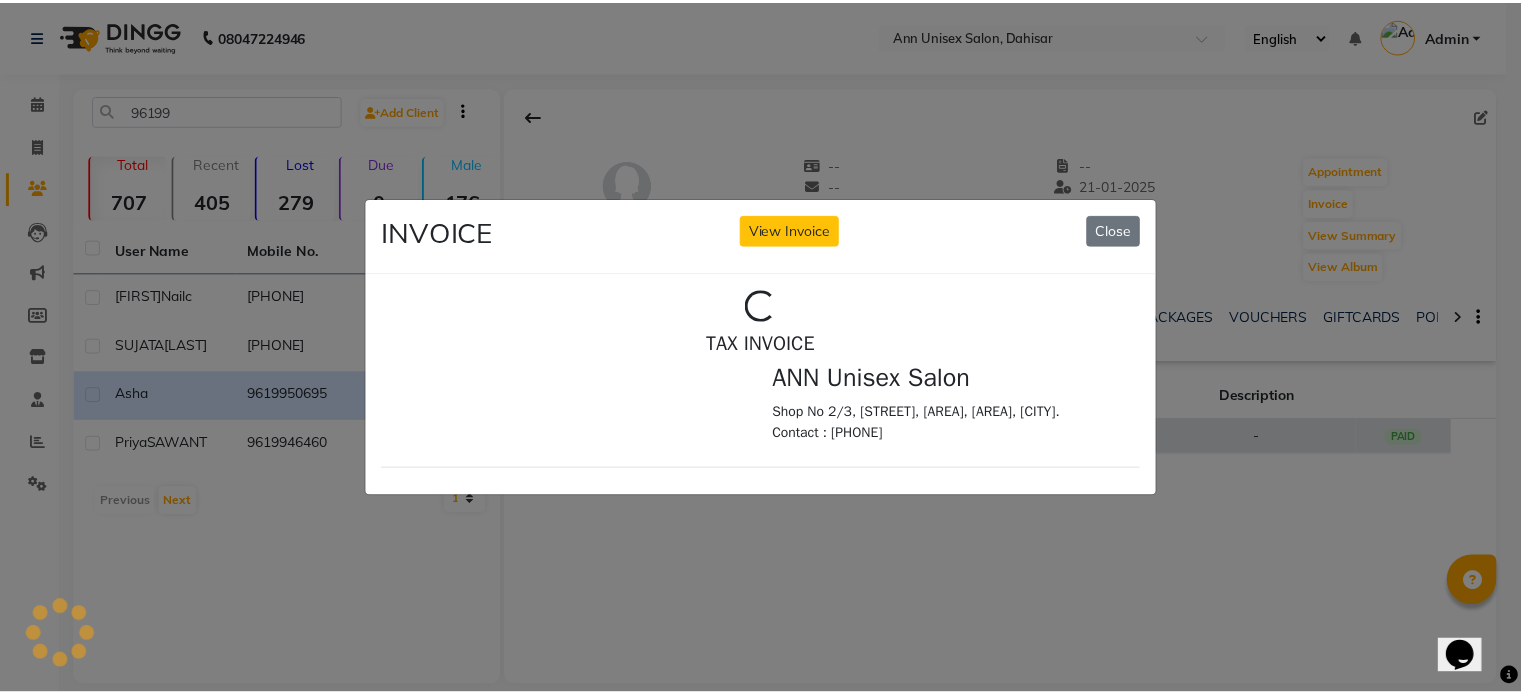 scroll, scrollTop: 0, scrollLeft: 0, axis: both 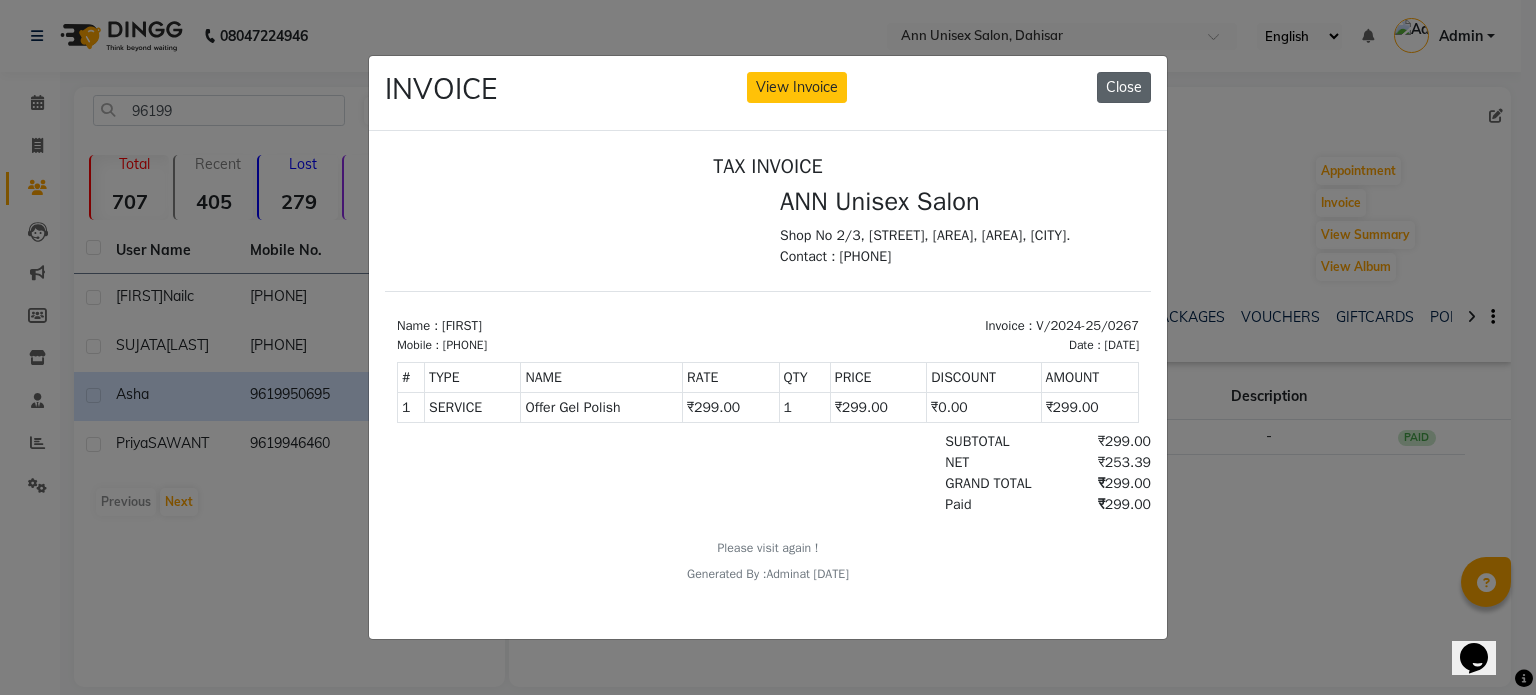 click on "Close" 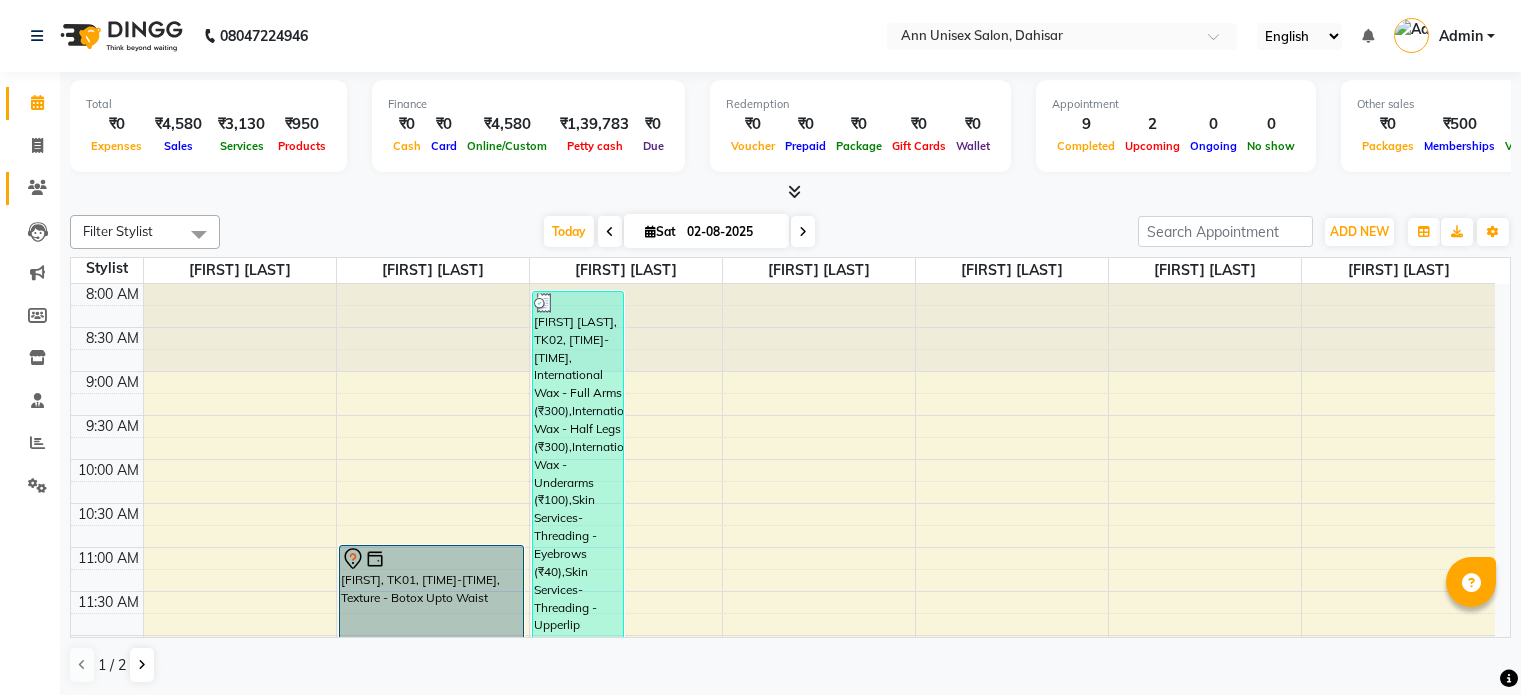 scroll, scrollTop: 0, scrollLeft: 0, axis: both 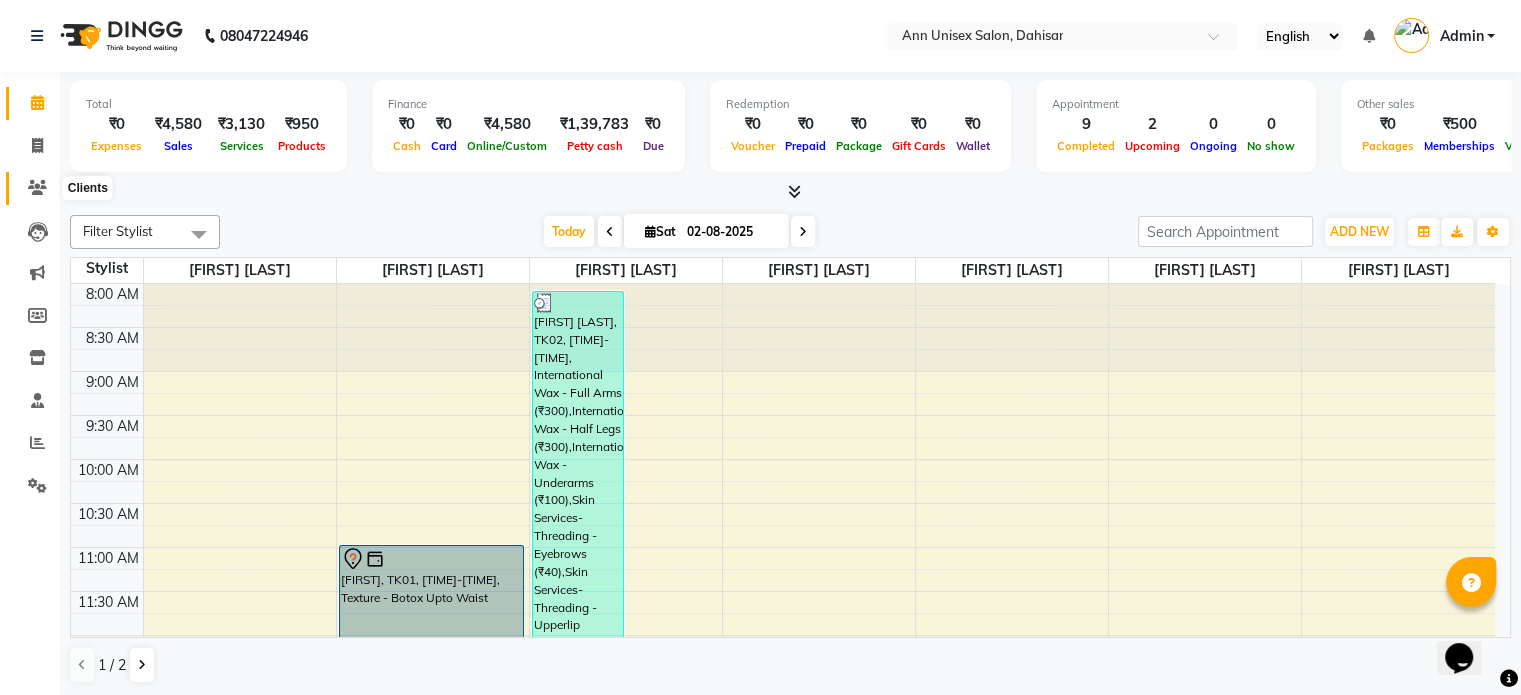 click 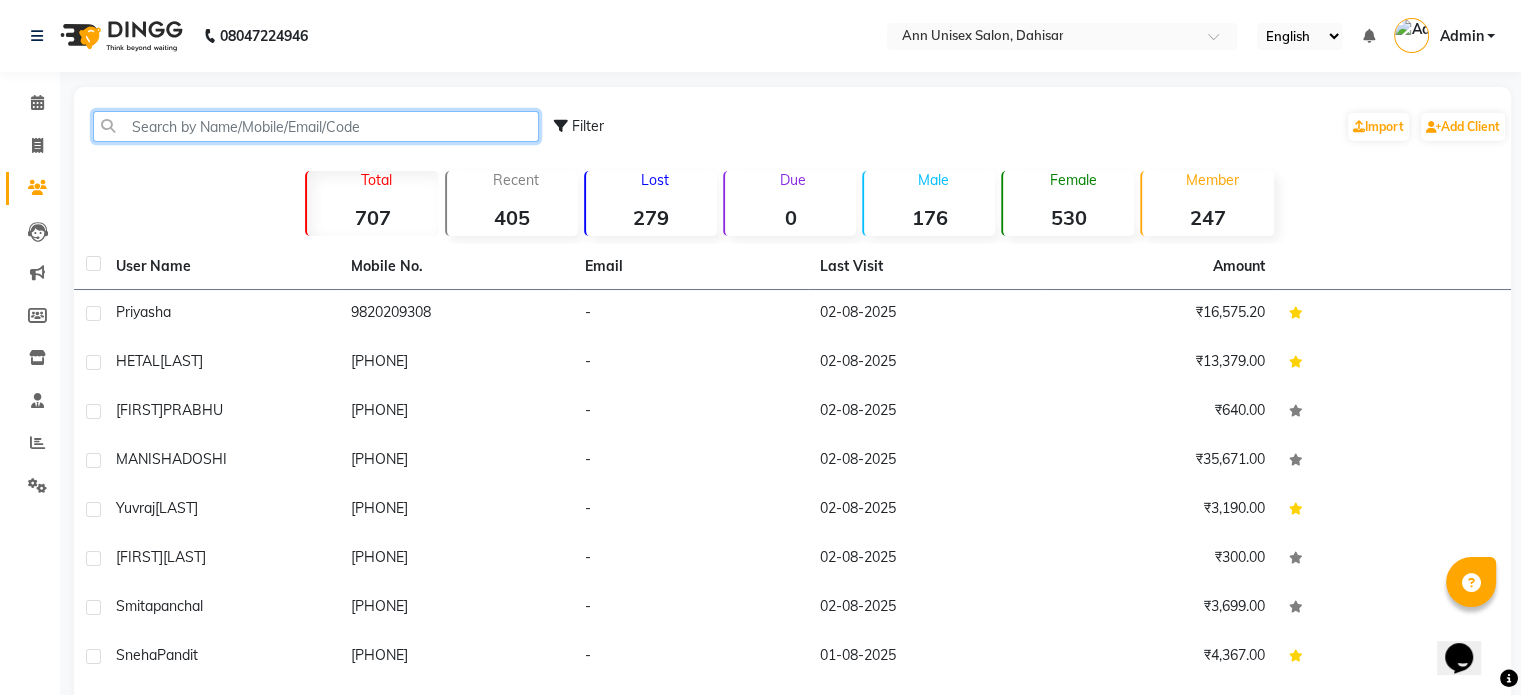 click 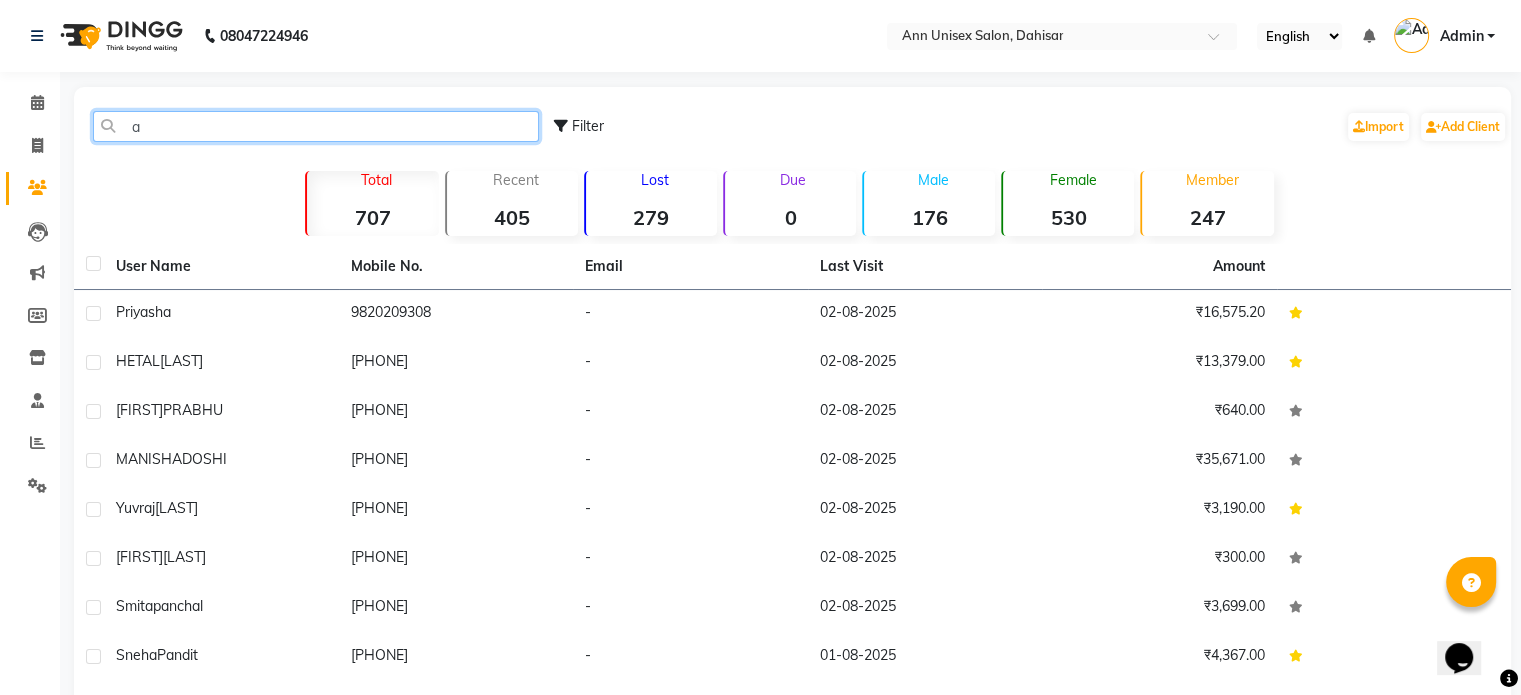 type 